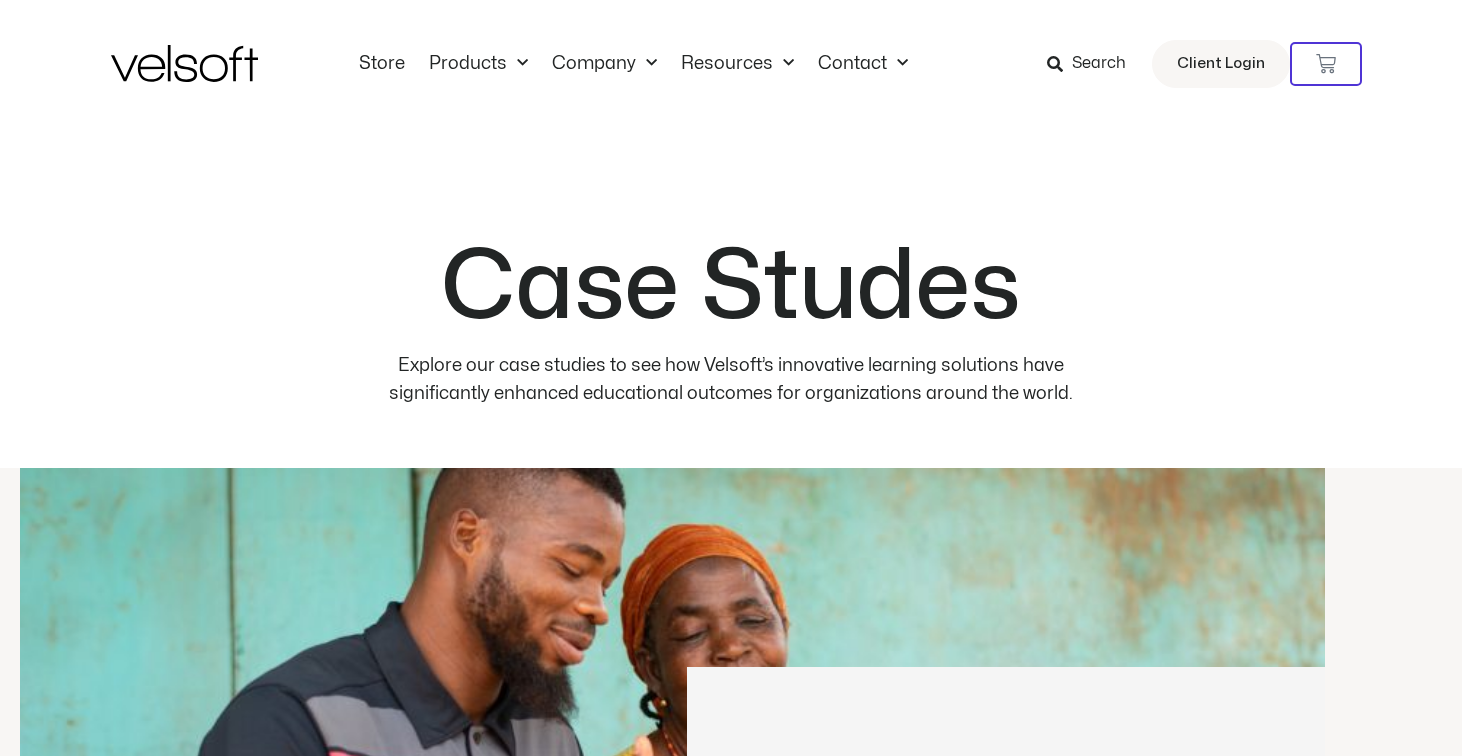 scroll, scrollTop: 0, scrollLeft: 0, axis: both 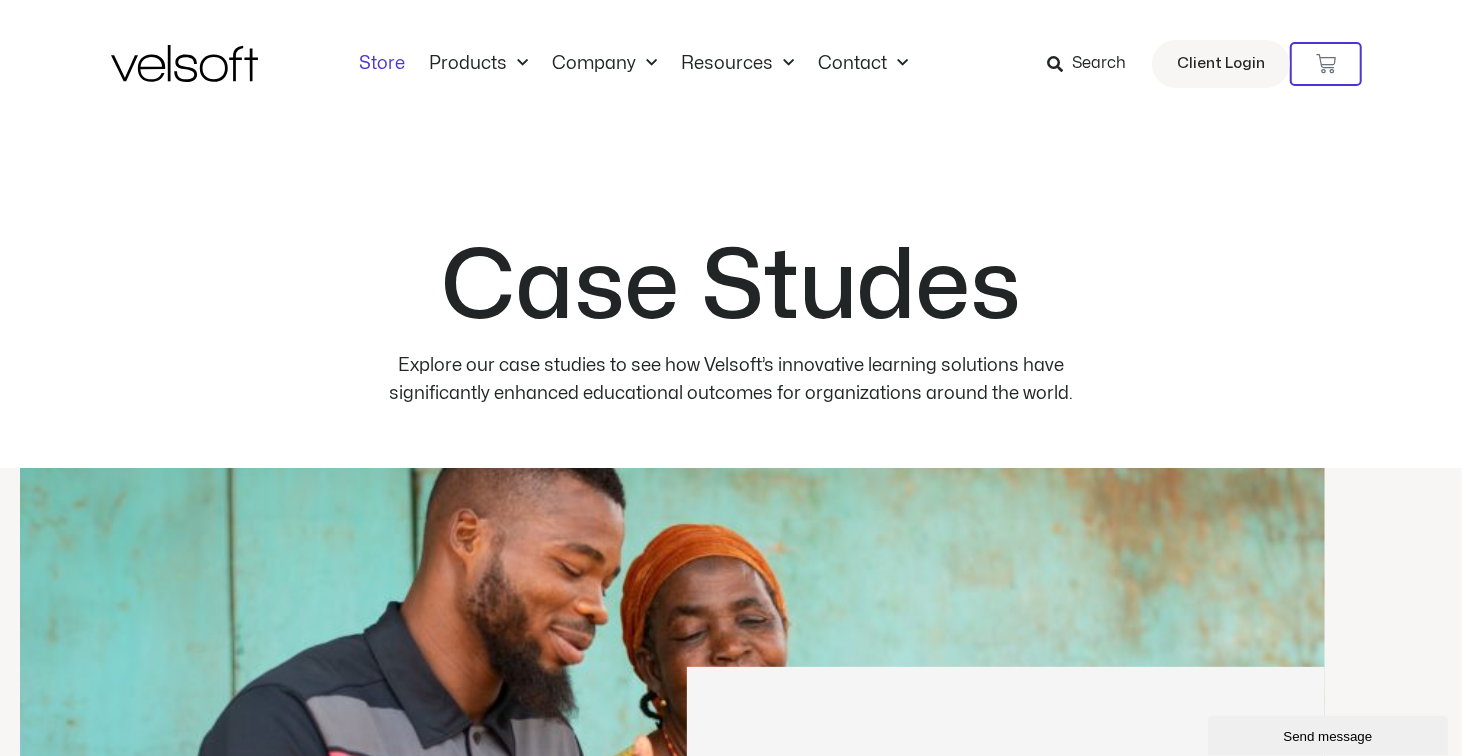 click on "Store" 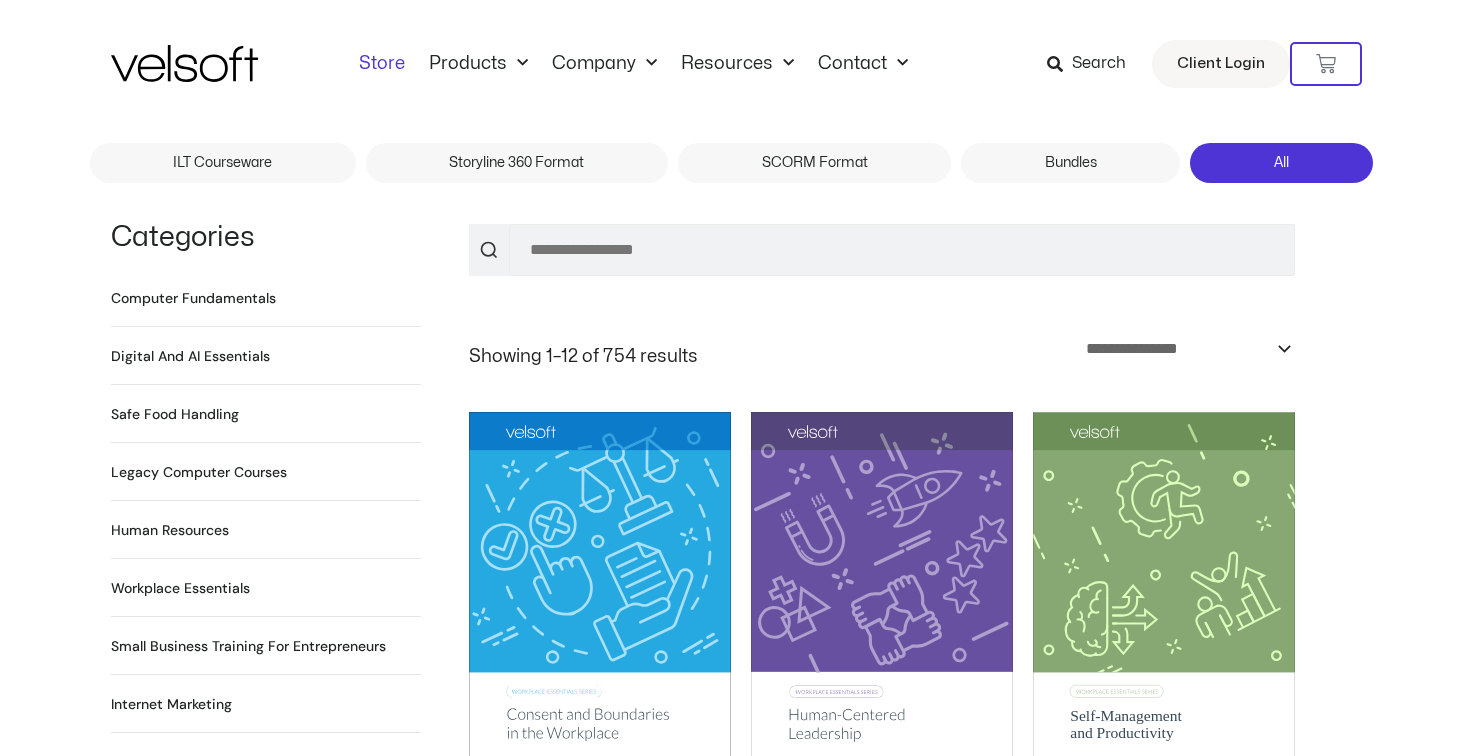 scroll, scrollTop: 0, scrollLeft: 0, axis: both 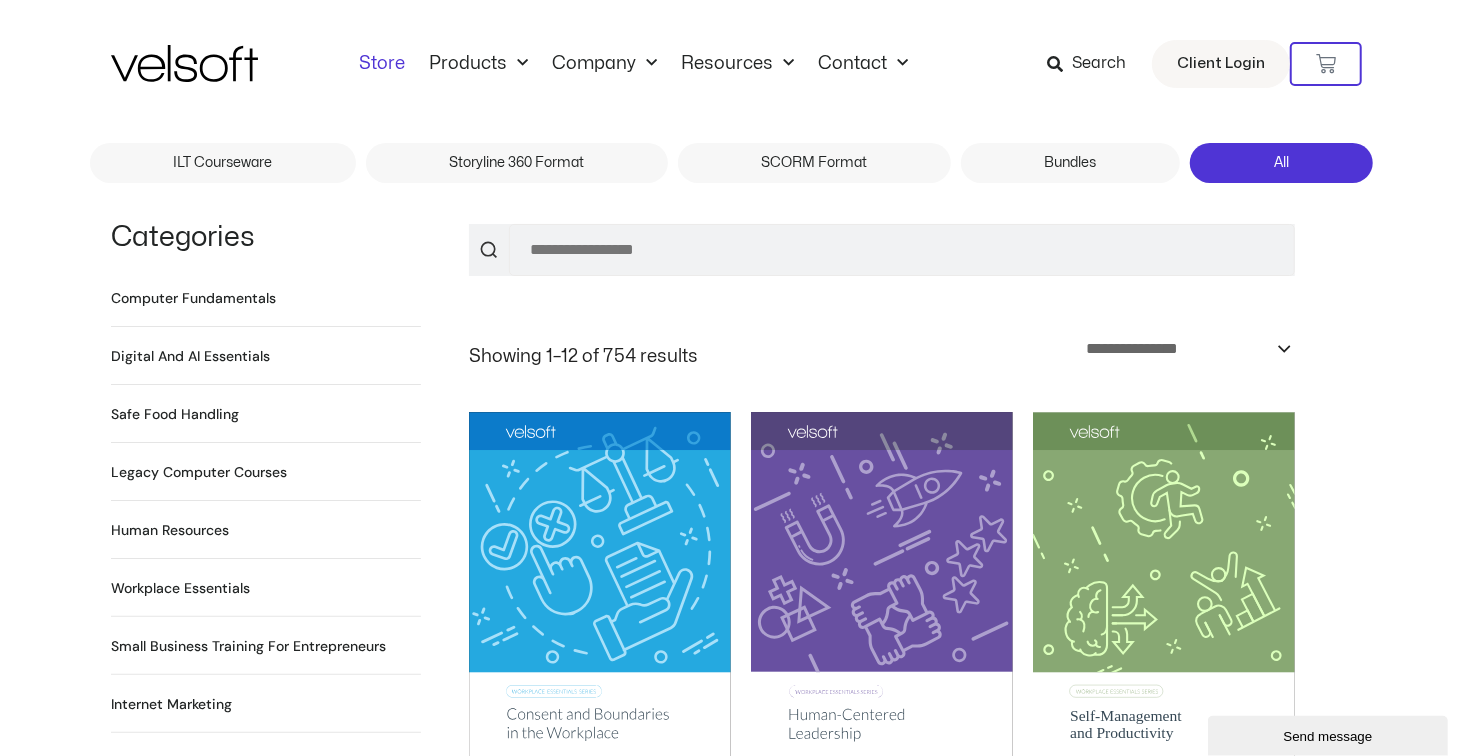 click on "Digital and AI Essentials 20 Products" at bounding box center (190, 356) 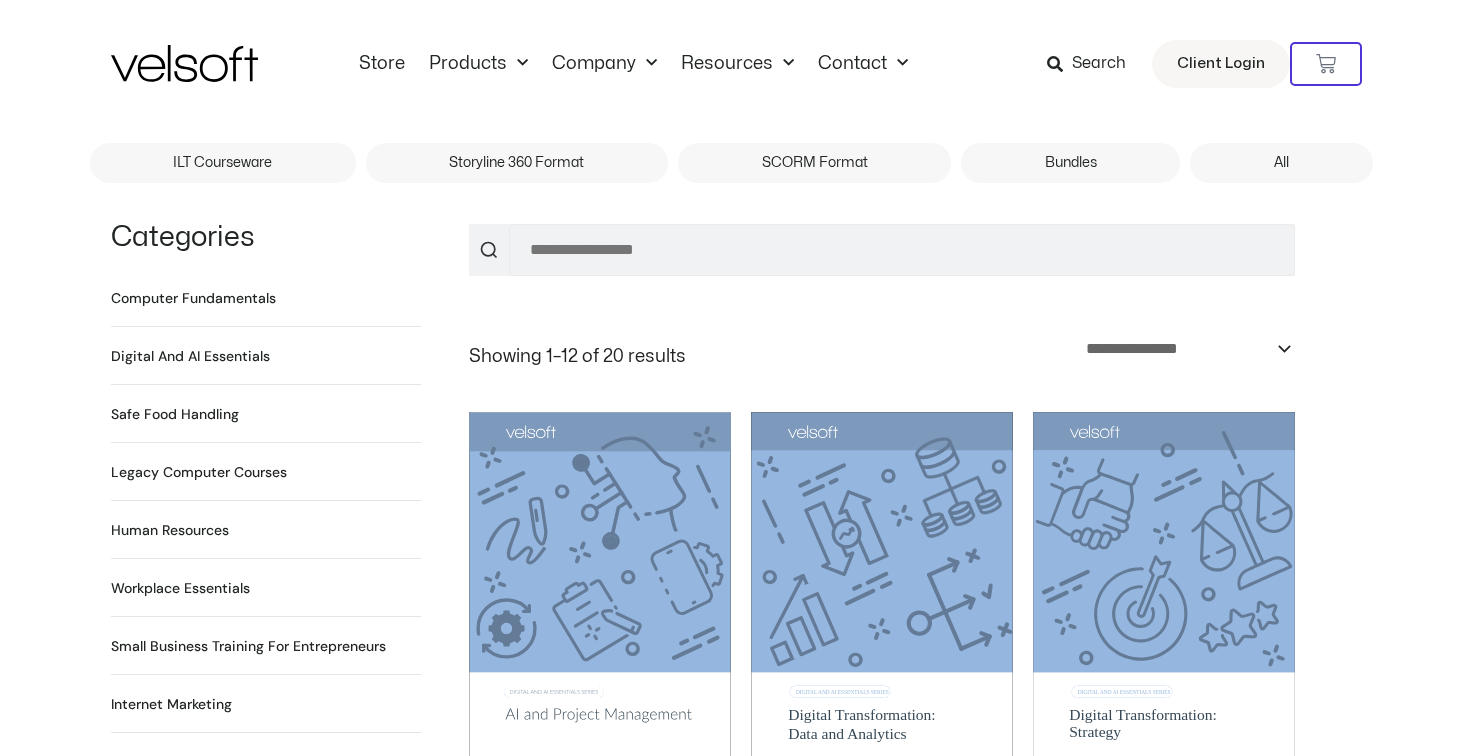 scroll, scrollTop: 0, scrollLeft: 0, axis: both 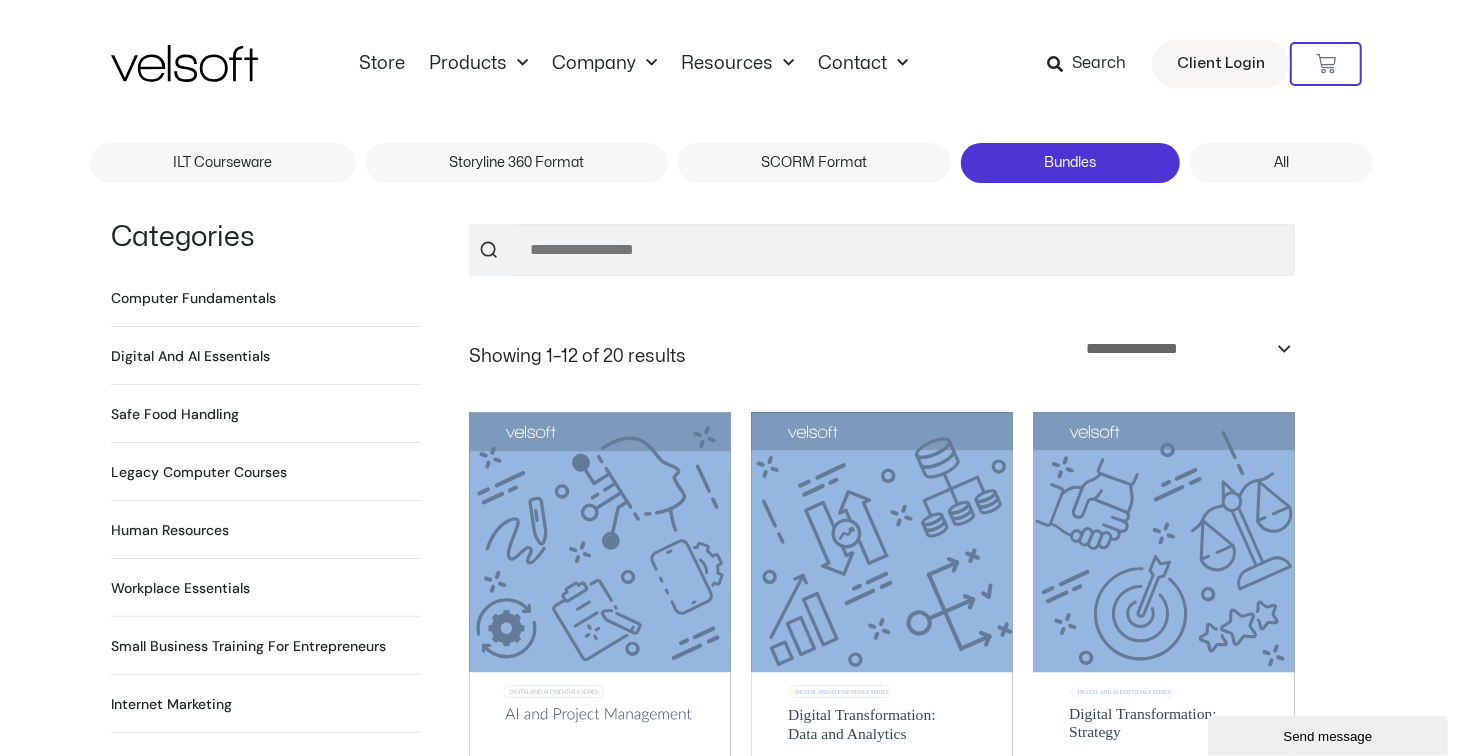 click on "Bundles" 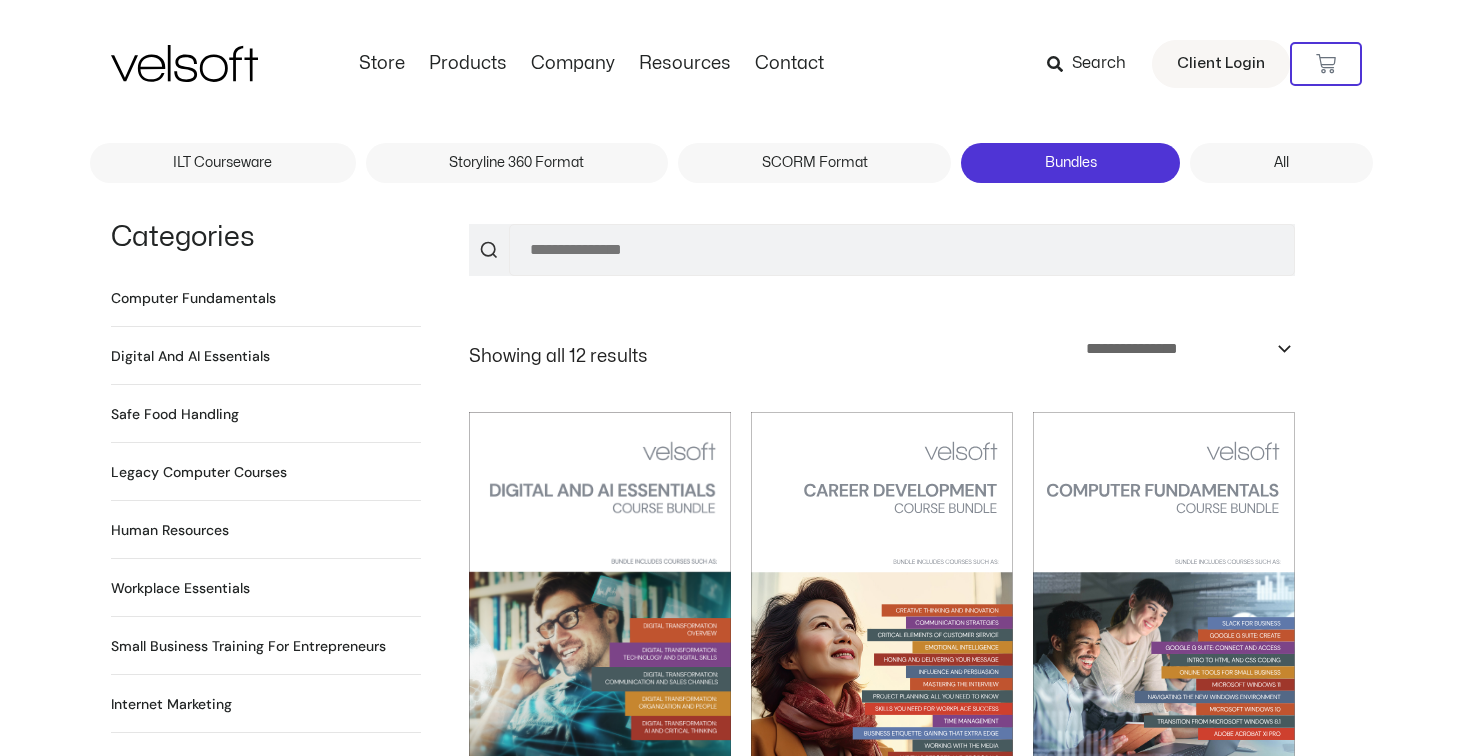 scroll, scrollTop: 0, scrollLeft: 0, axis: both 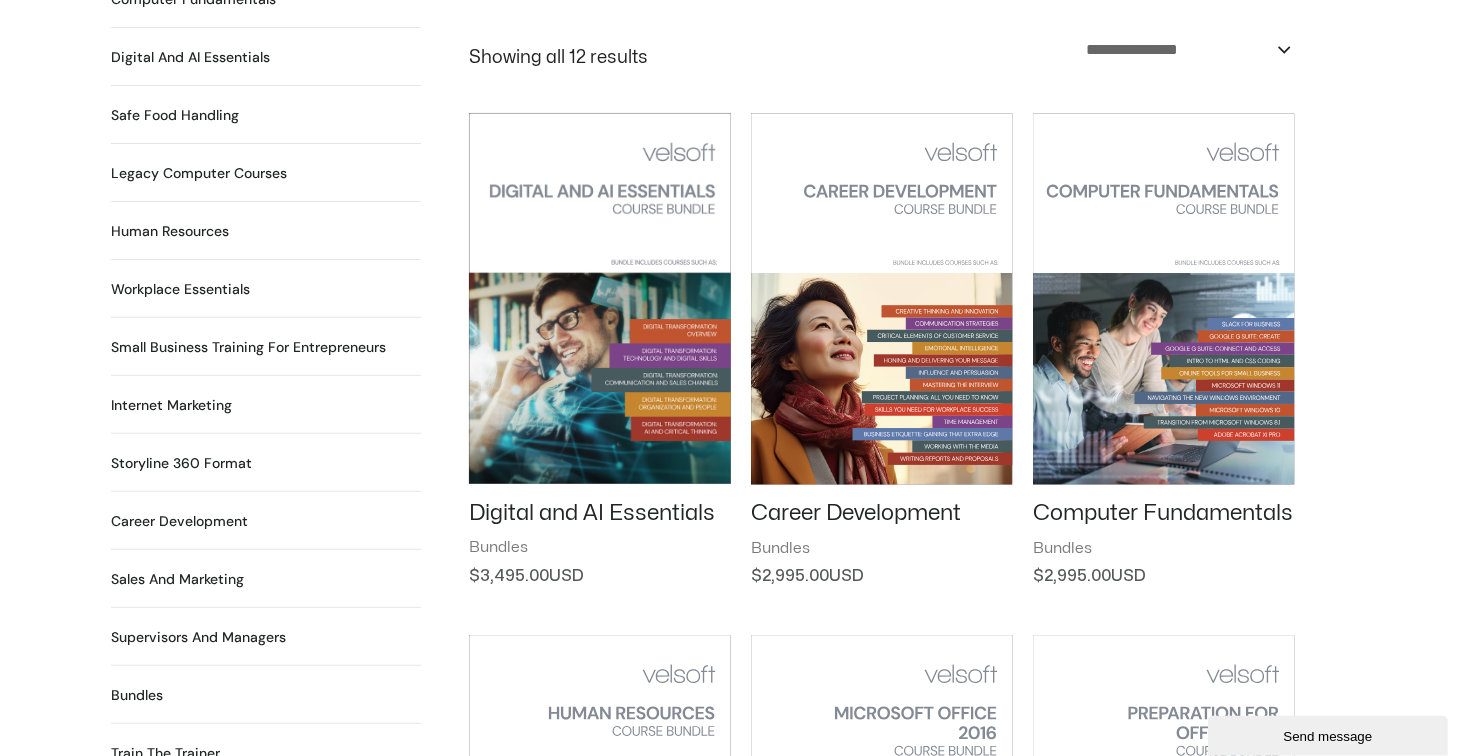 click at bounding box center [600, 298] 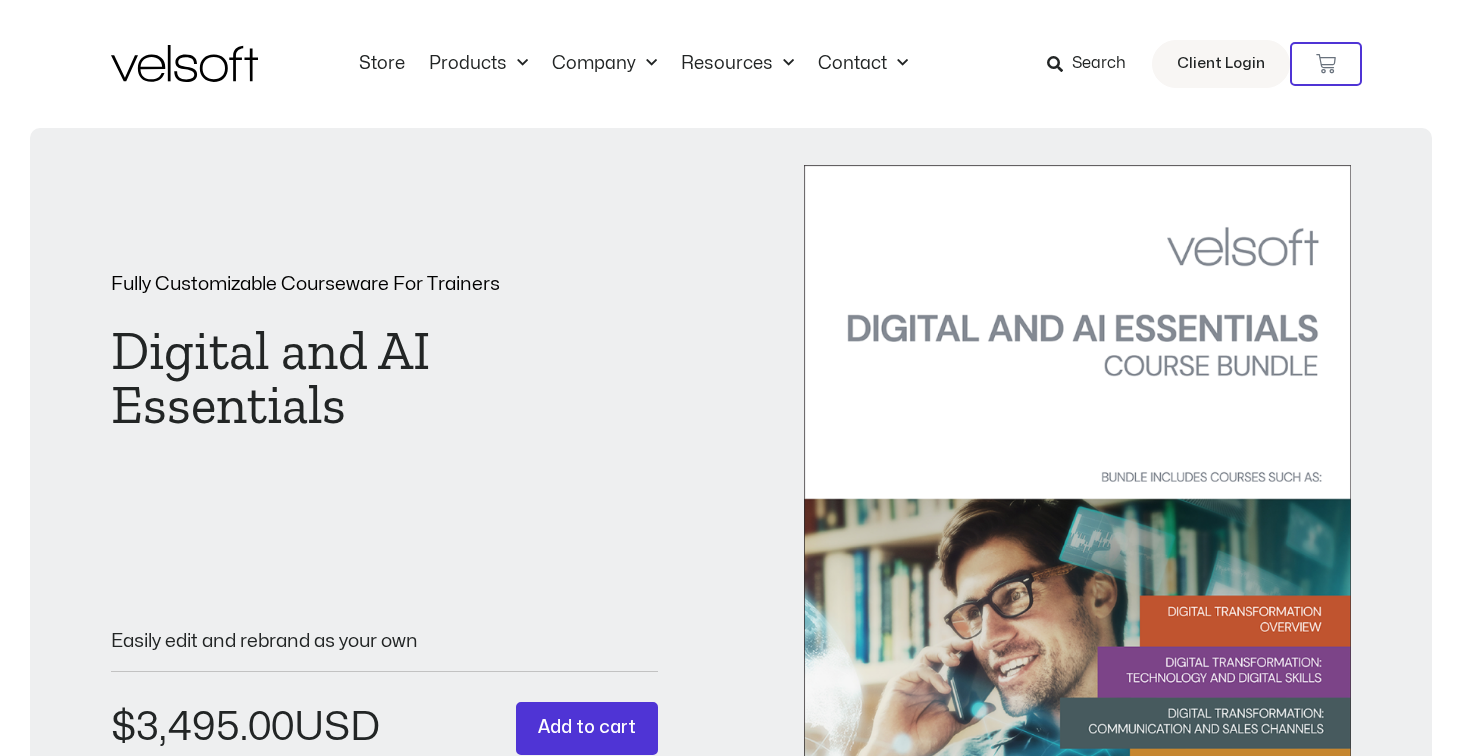 scroll, scrollTop: 0, scrollLeft: 0, axis: both 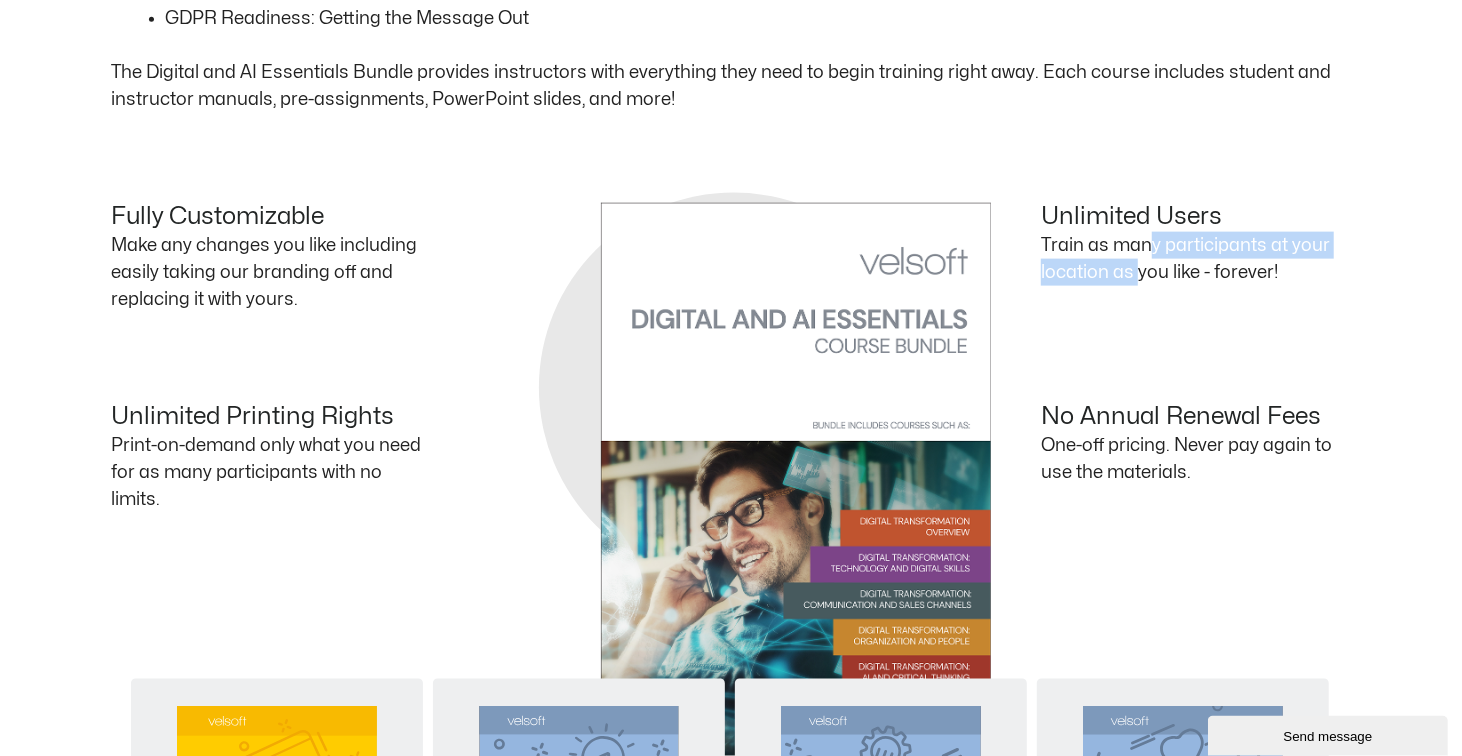 drag, startPoint x: 1153, startPoint y: 236, endPoint x: 1139, endPoint y: 323, distance: 88.11924 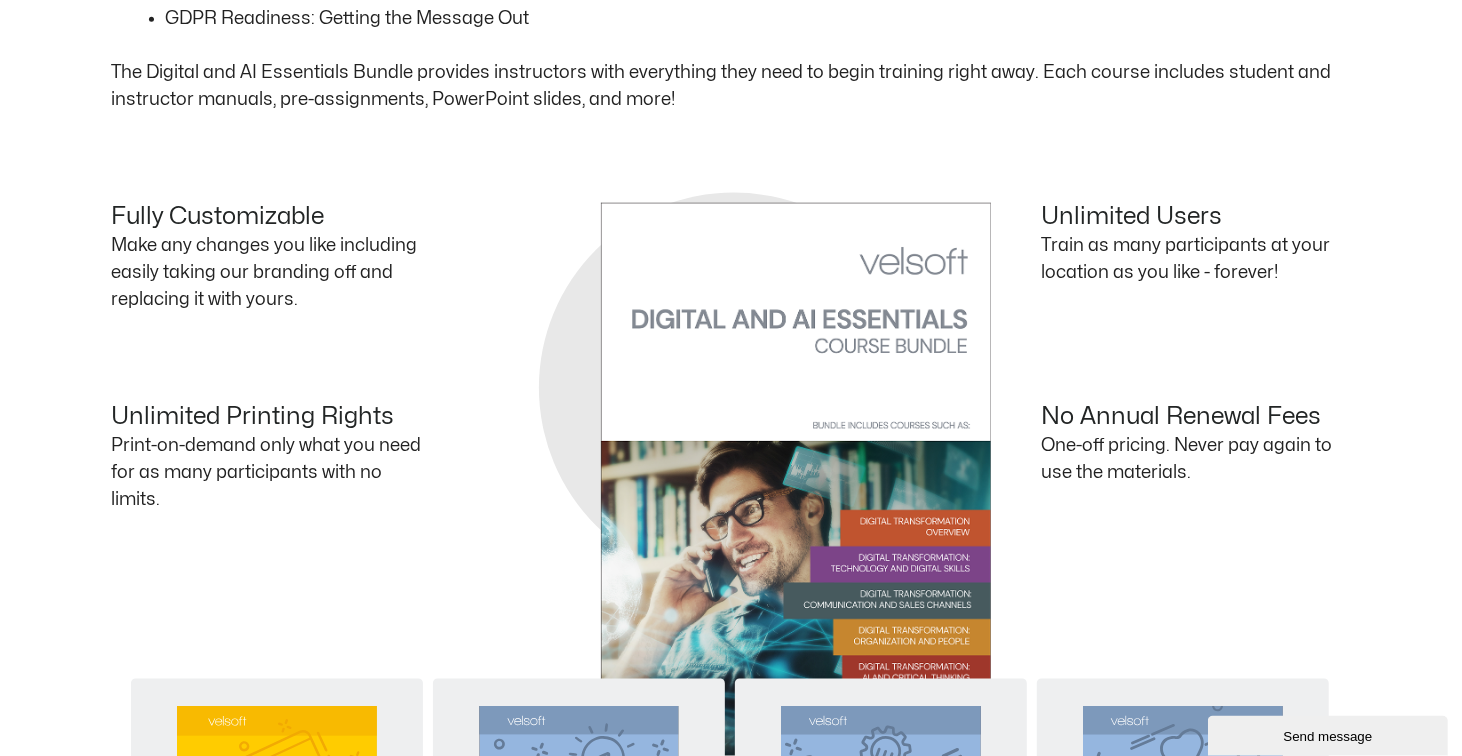 click on "Fully Customizable  Make any changes you like including easily taking our branding off and replacing it with yours. Unlimited Users Train as many participants at your location as you like - forever! Unlimited Printing Rights Print-on-demand only what you need for as many participants with no limits. No Annual Renewal Fees One-off pricing. Never pay again to use the materials." at bounding box center [731, 367] 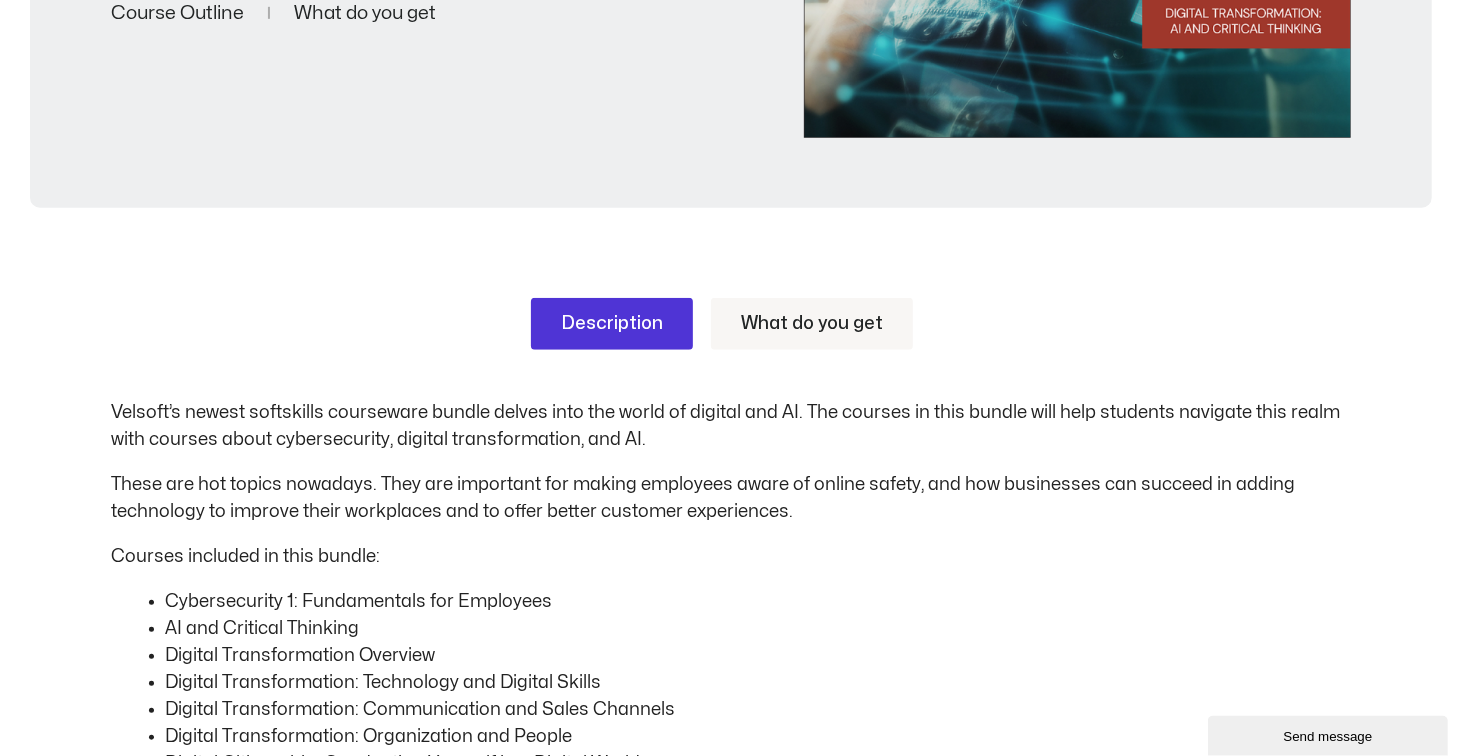 scroll, scrollTop: 801, scrollLeft: 0, axis: vertical 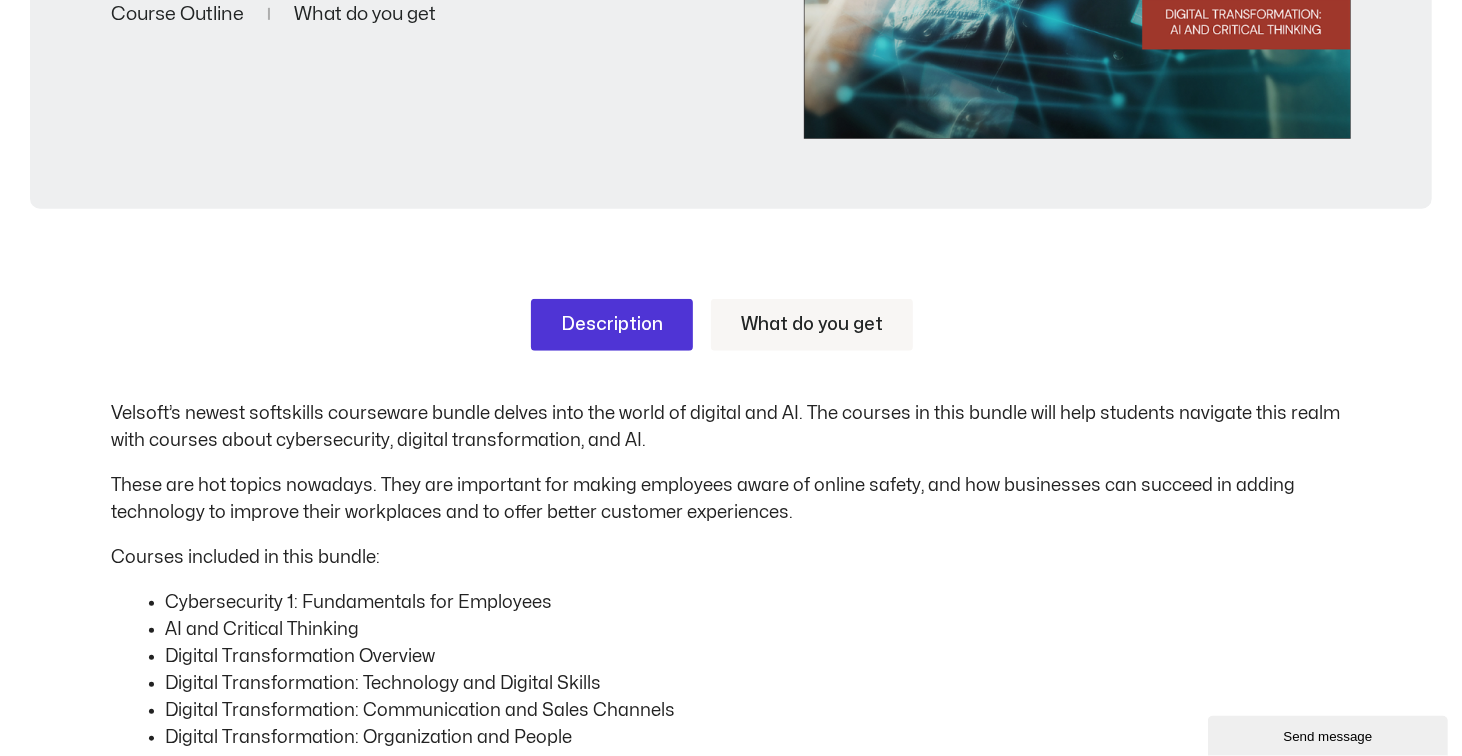 click on "What do you get" at bounding box center [812, 325] 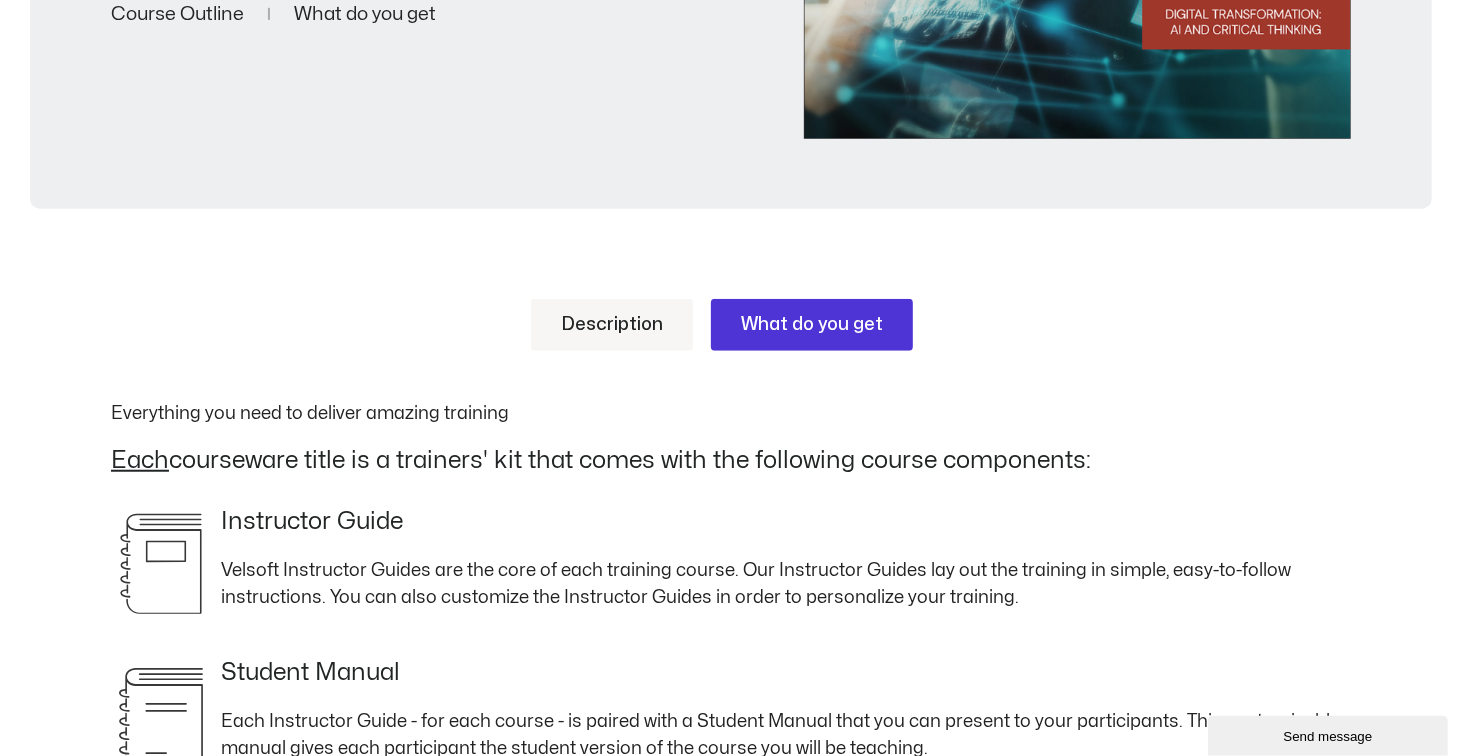 click on "Description" at bounding box center [612, 325] 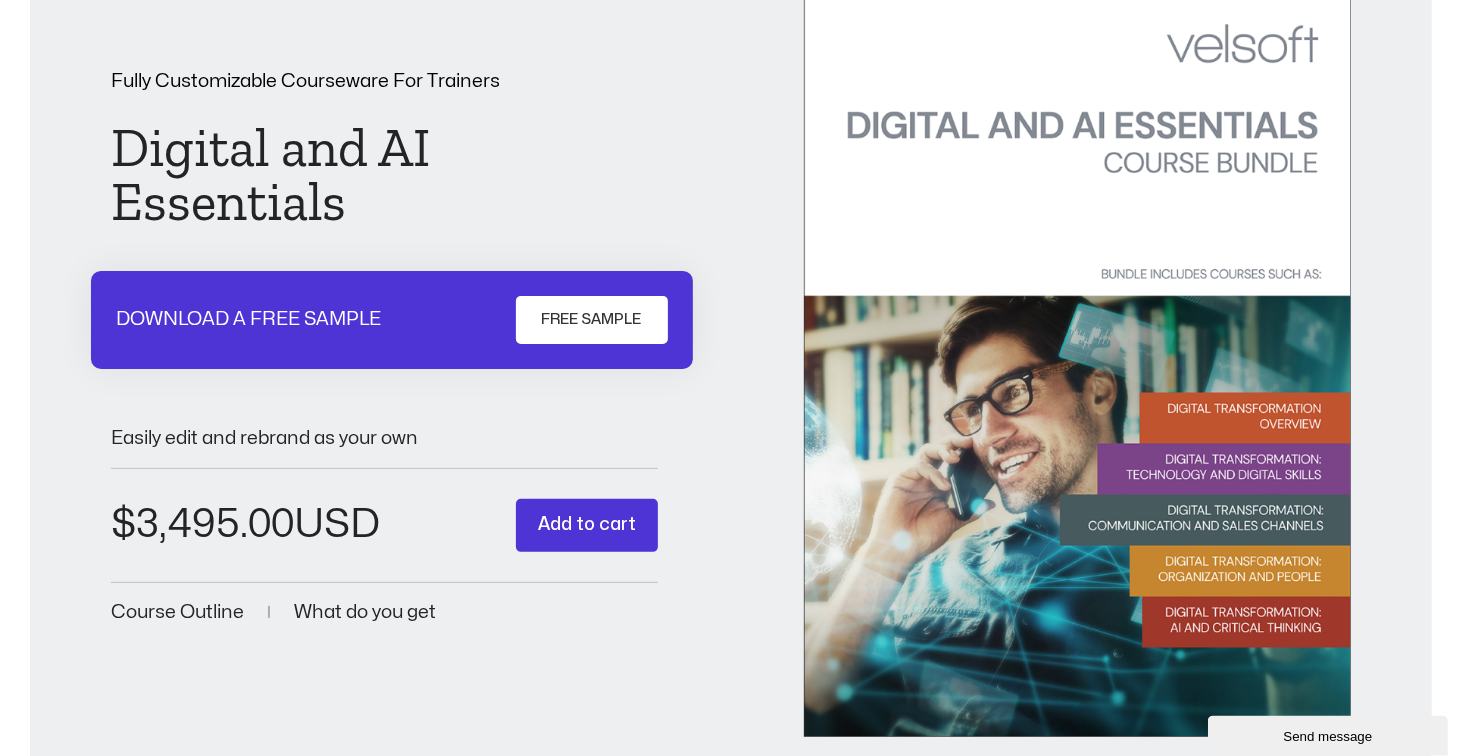 scroll, scrollTop: 202, scrollLeft: 0, axis: vertical 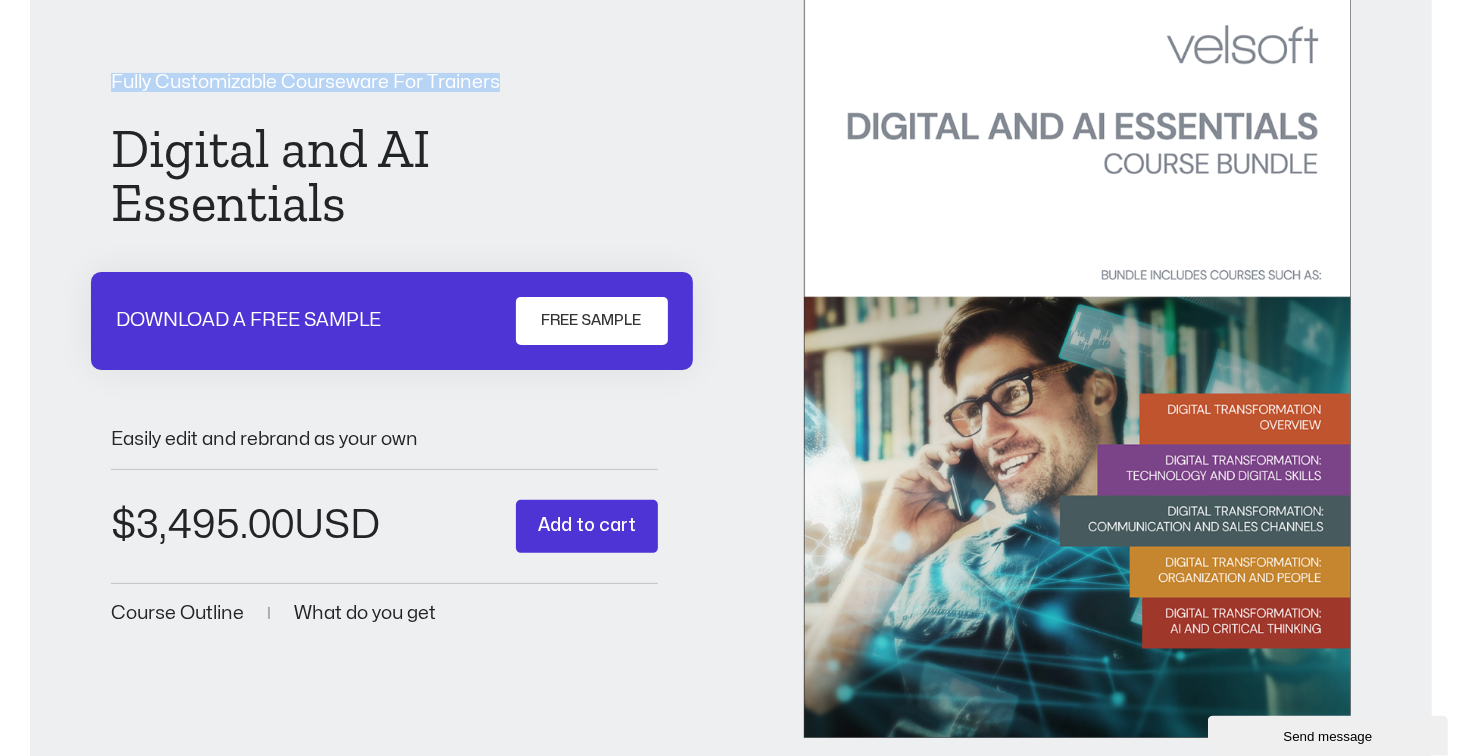 drag, startPoint x: 518, startPoint y: 76, endPoint x: 59, endPoint y: 90, distance: 459.21347 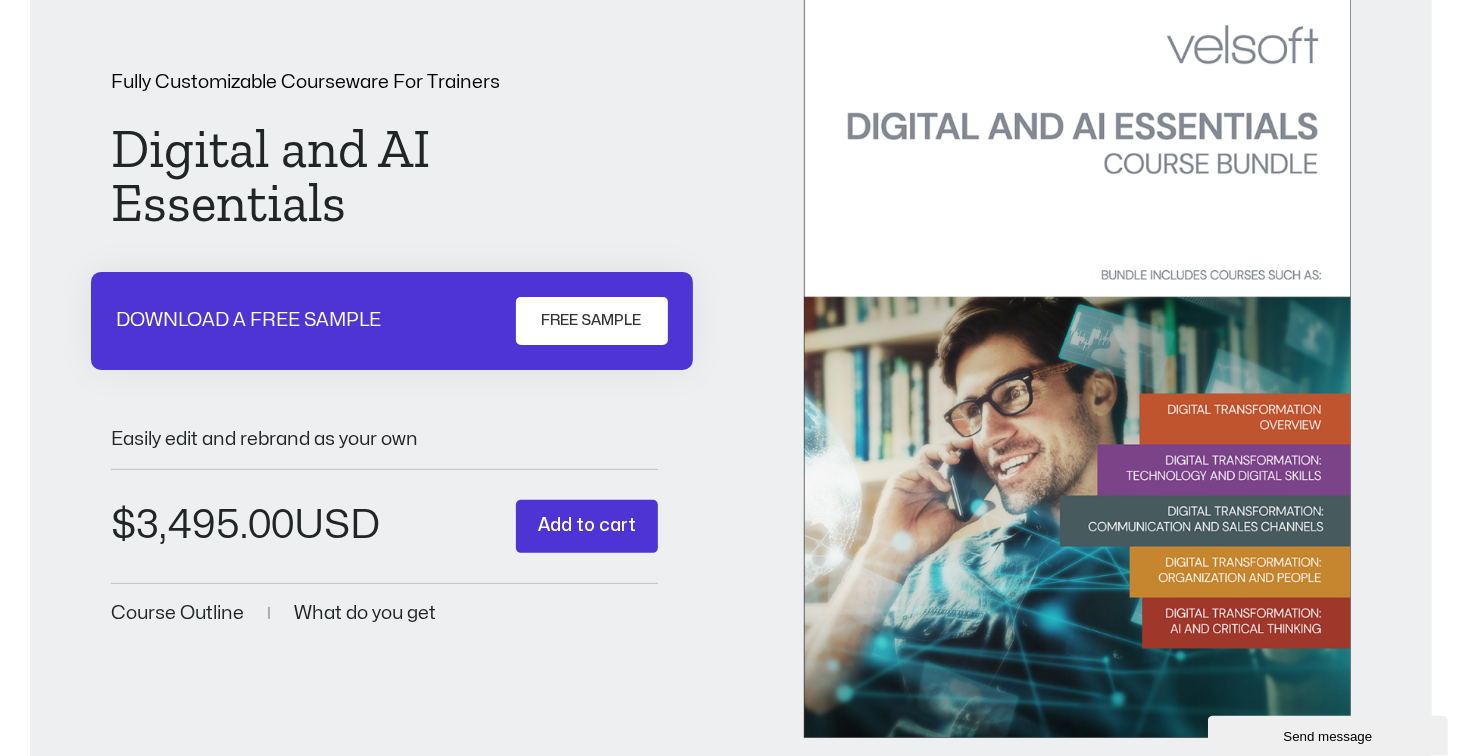 drag, startPoint x: 430, startPoint y: 220, endPoint x: 418, endPoint y: 218, distance: 12.165525 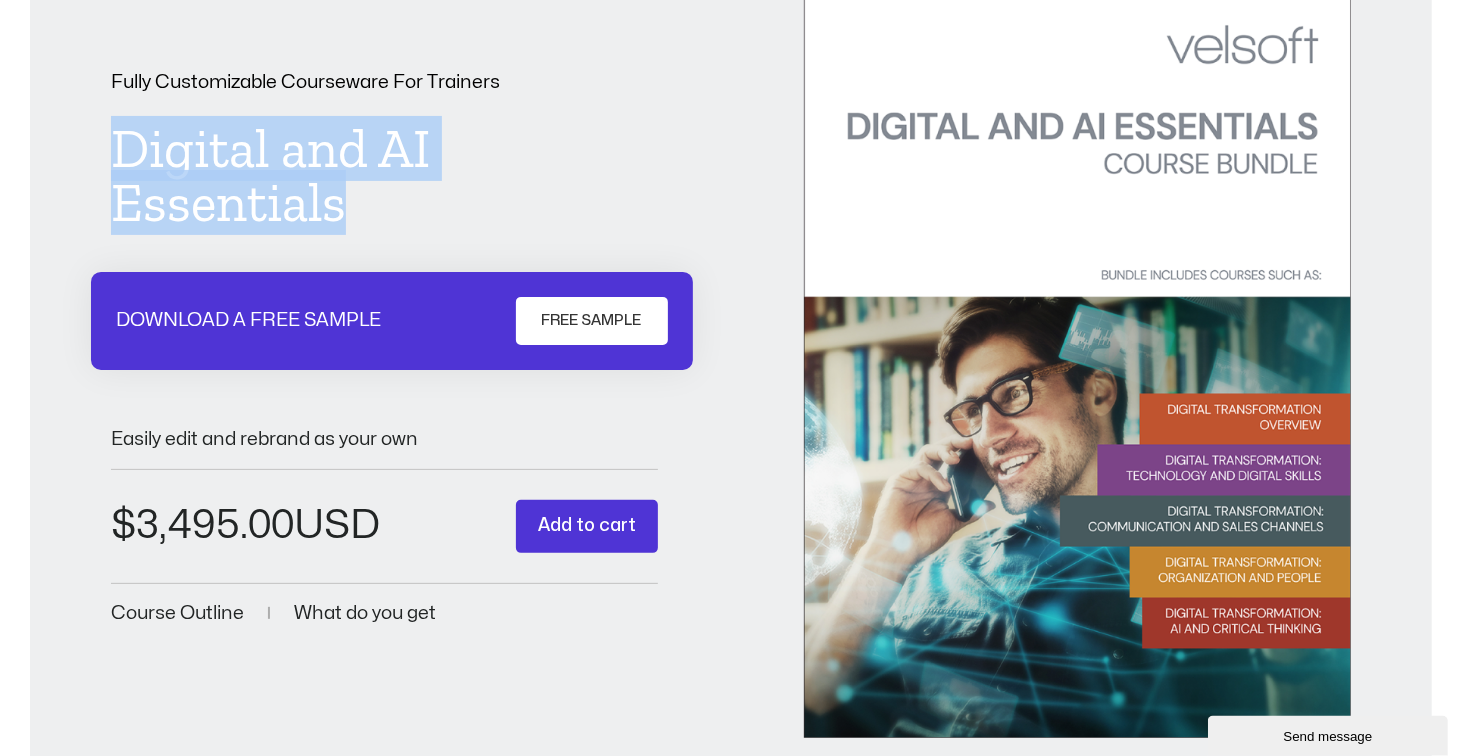 drag, startPoint x: 378, startPoint y: 204, endPoint x: 98, endPoint y: 142, distance: 286.78214 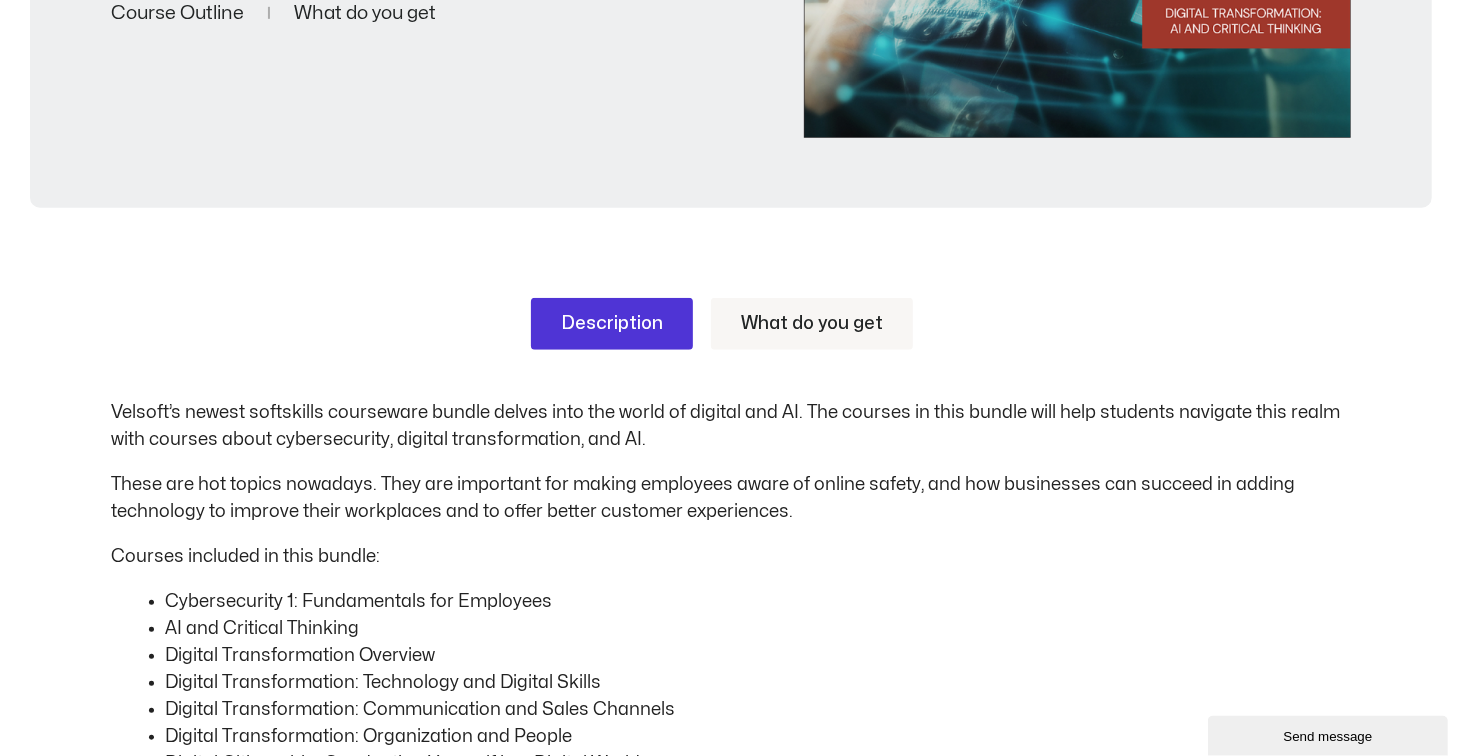 scroll, scrollTop: 202, scrollLeft: 0, axis: vertical 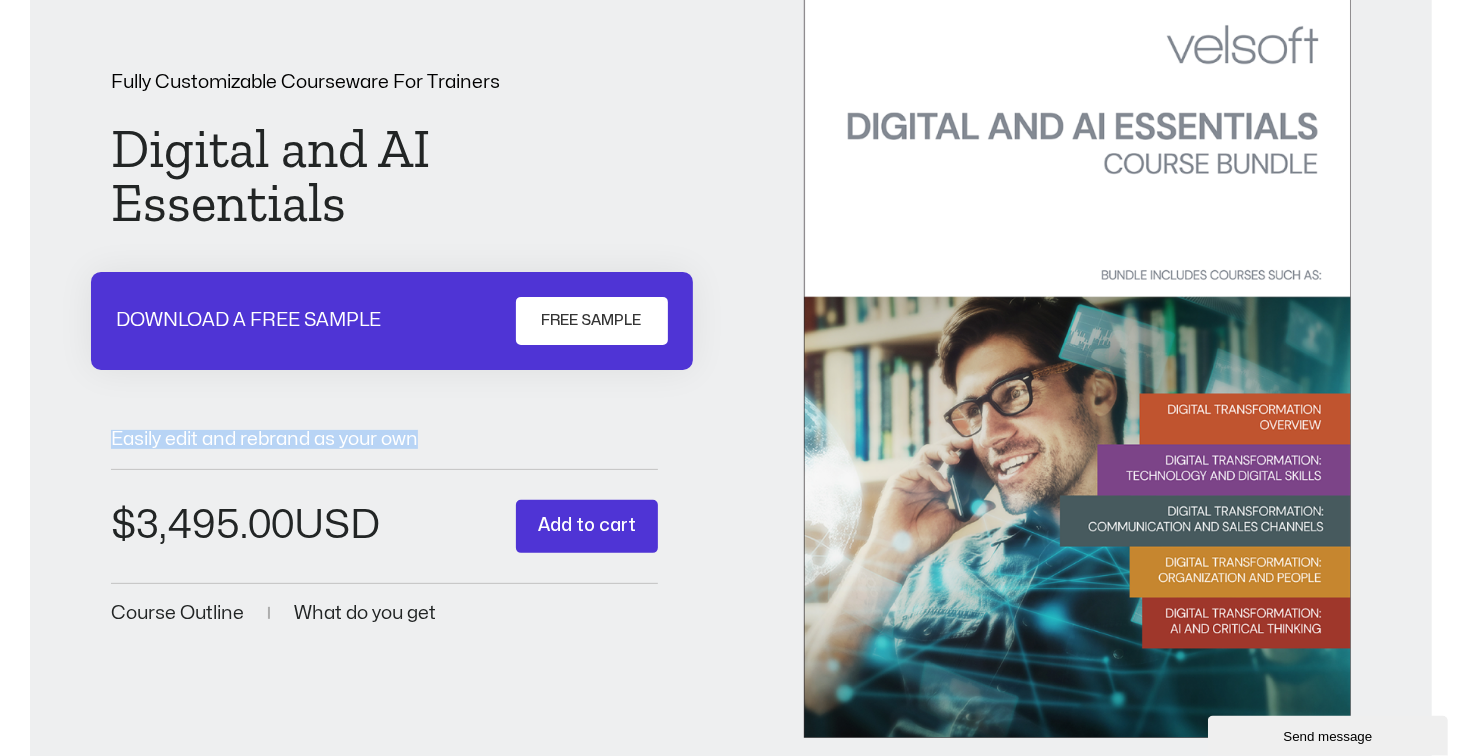drag, startPoint x: 374, startPoint y: 437, endPoint x: 94, endPoint y: 436, distance: 280.0018 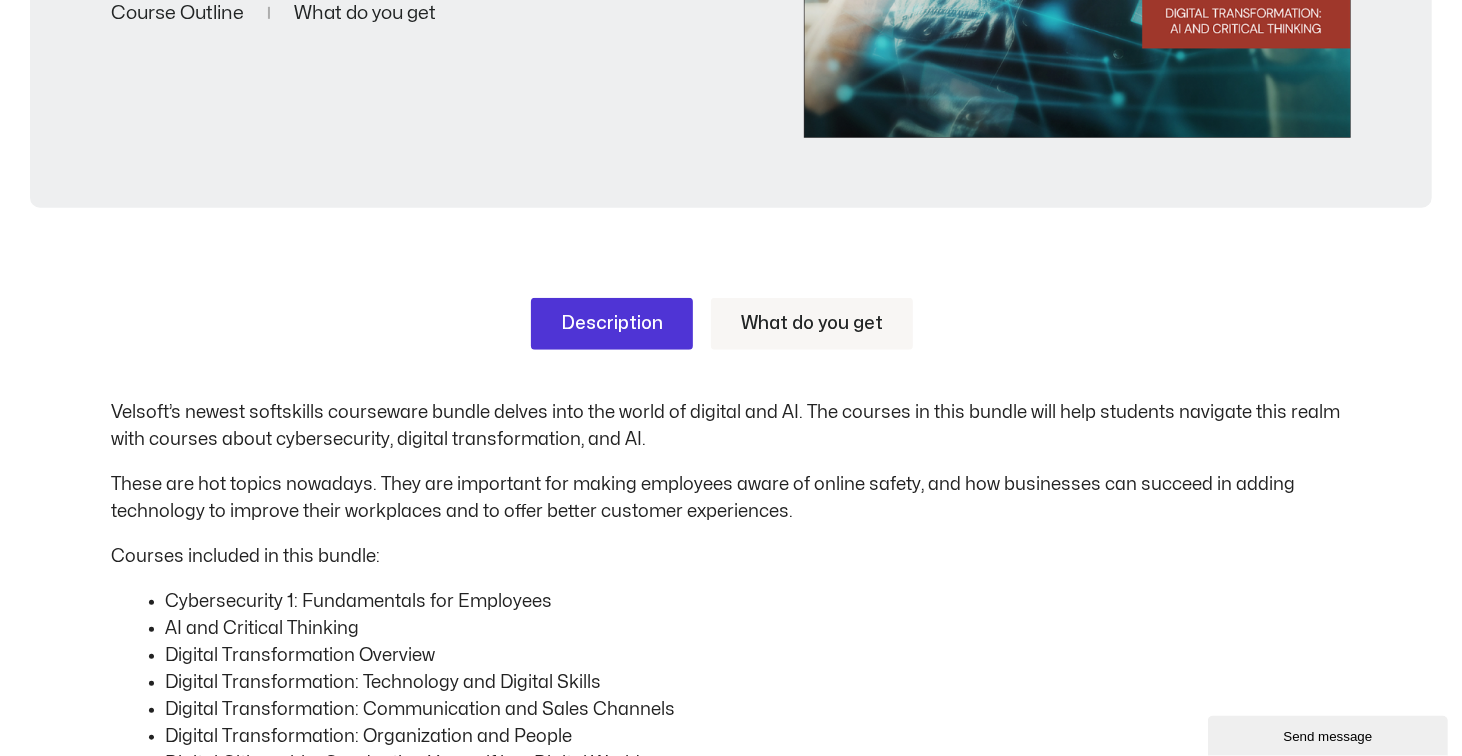scroll, scrollTop: 1002, scrollLeft: 0, axis: vertical 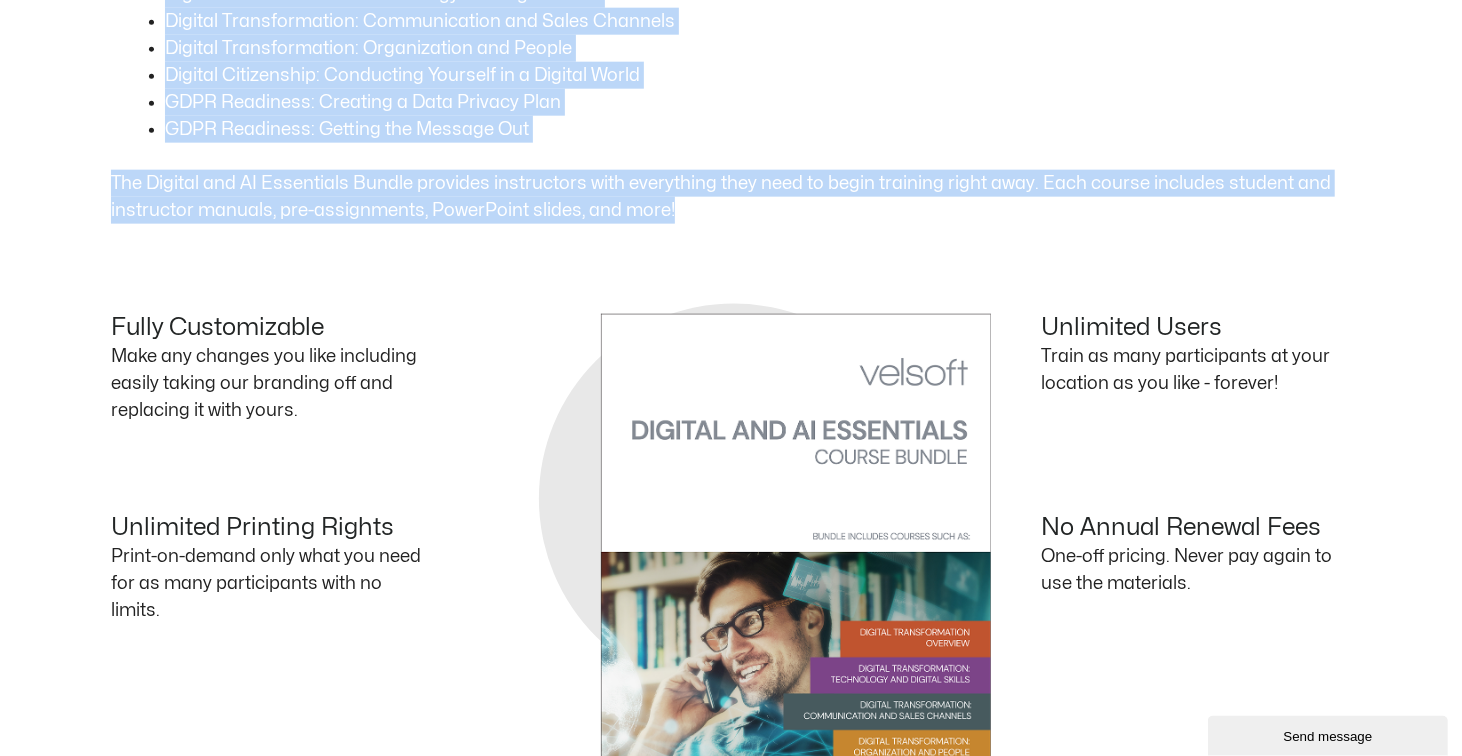 drag, startPoint x: 111, startPoint y: 210, endPoint x: 786, endPoint y: 217, distance: 675.0363 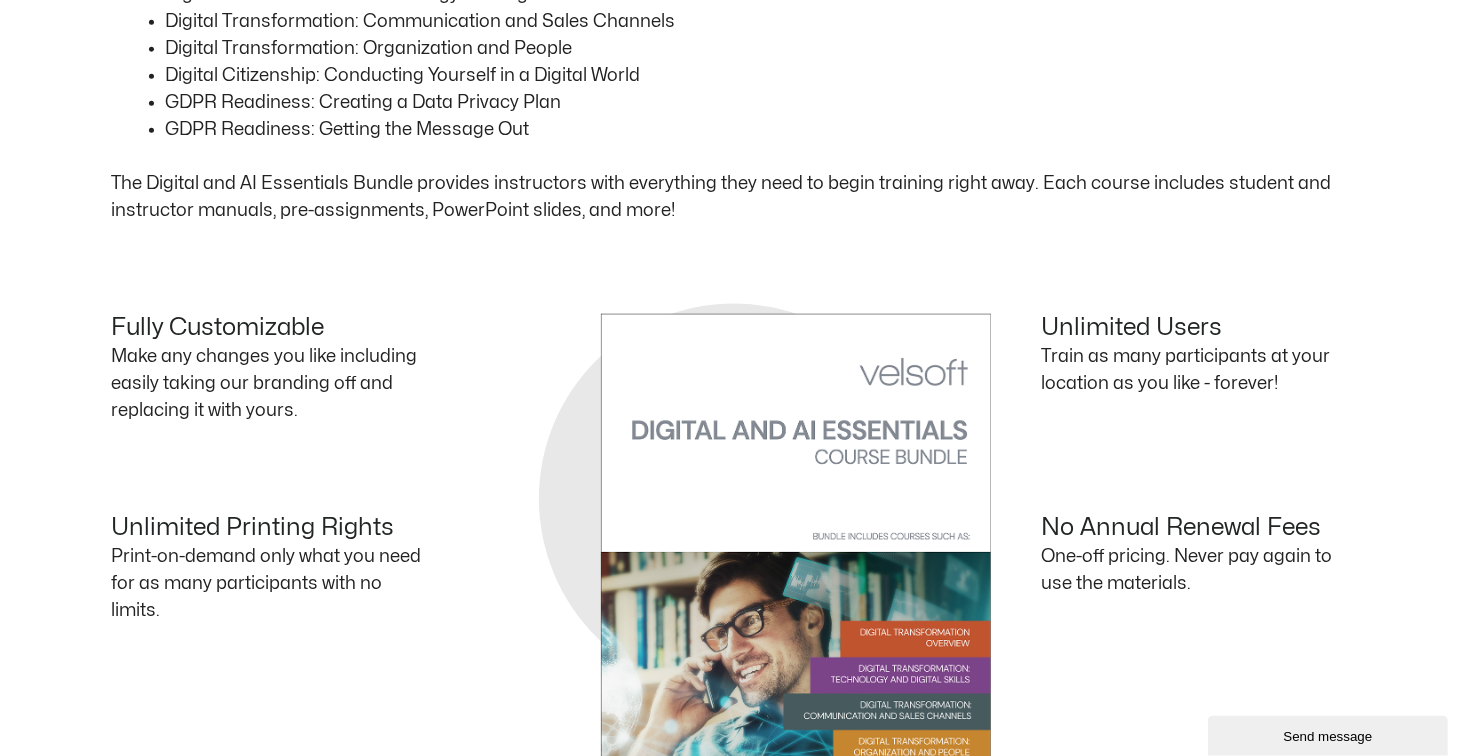 click on "Make any changes you like including easily taking our branding off and replacing it with yours." at bounding box center [266, 383] 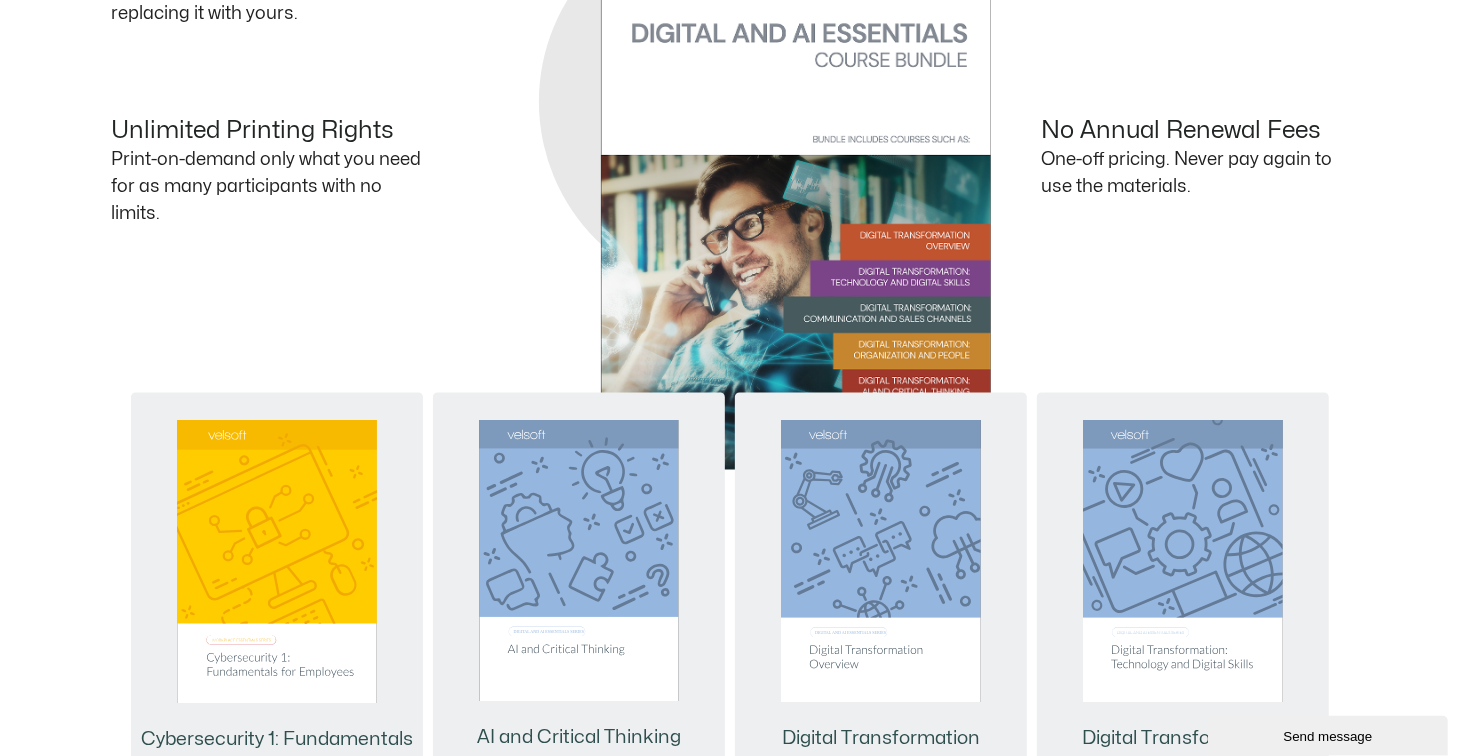 scroll, scrollTop: 1651, scrollLeft: 0, axis: vertical 